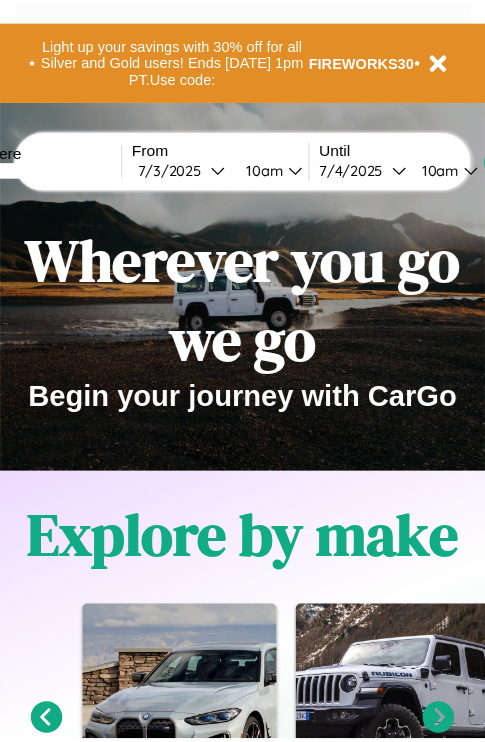 scroll, scrollTop: 0, scrollLeft: 0, axis: both 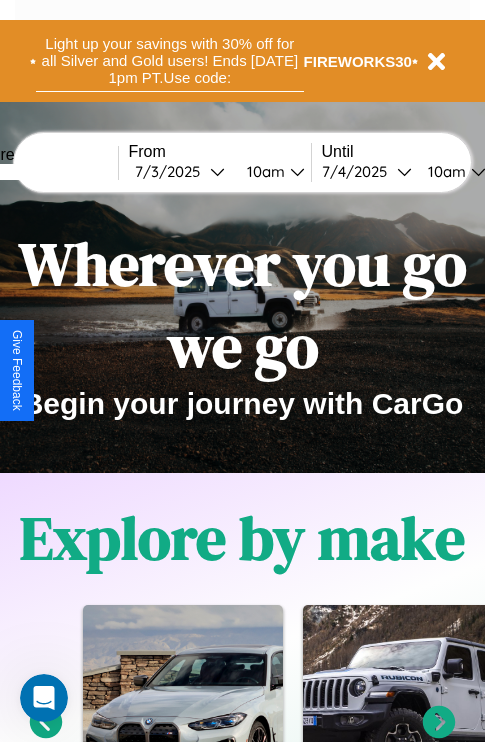 click on "Light up your savings with 30% off for all Silver and Gold users! Ends [DATE] 1pm PT.  Use code:" at bounding box center [170, 61] 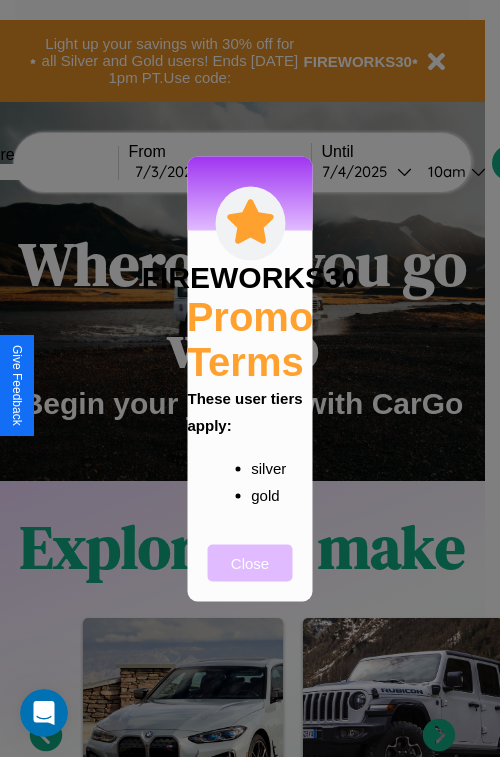 click on "Close" at bounding box center [250, 562] 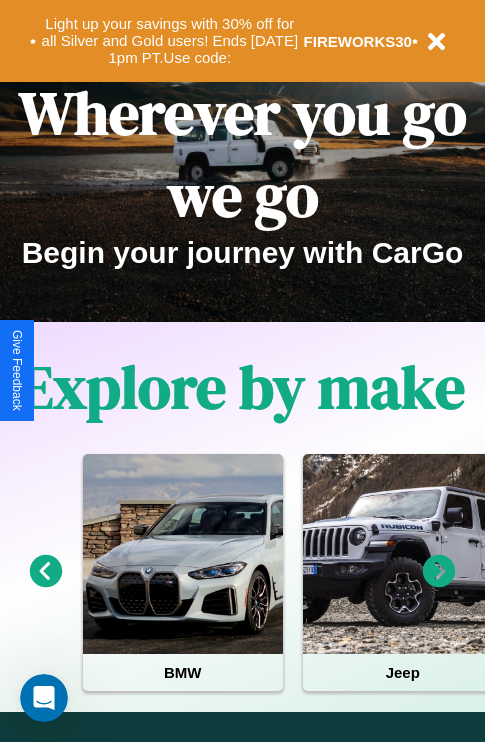 scroll, scrollTop: 0, scrollLeft: 0, axis: both 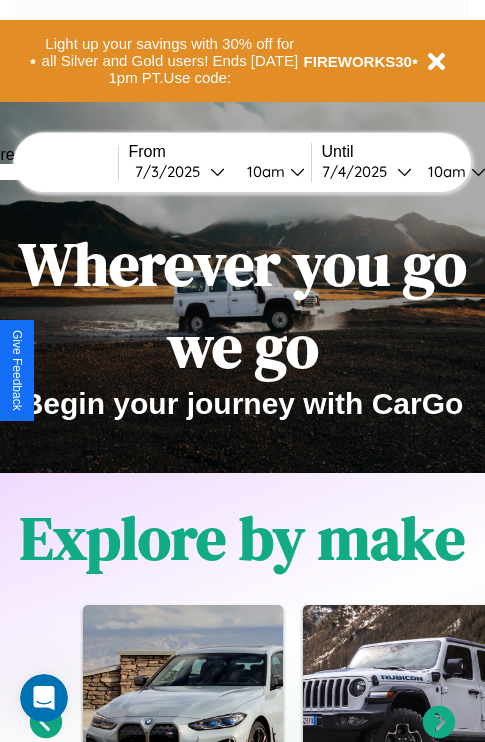 click at bounding box center [43, 172] 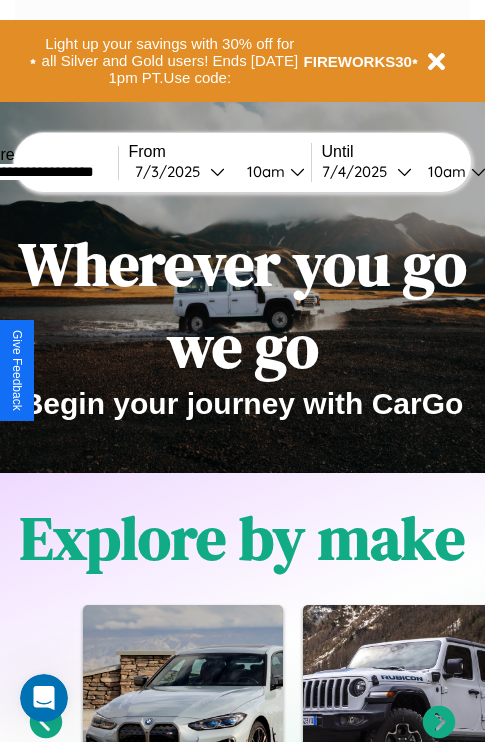 type on "**********" 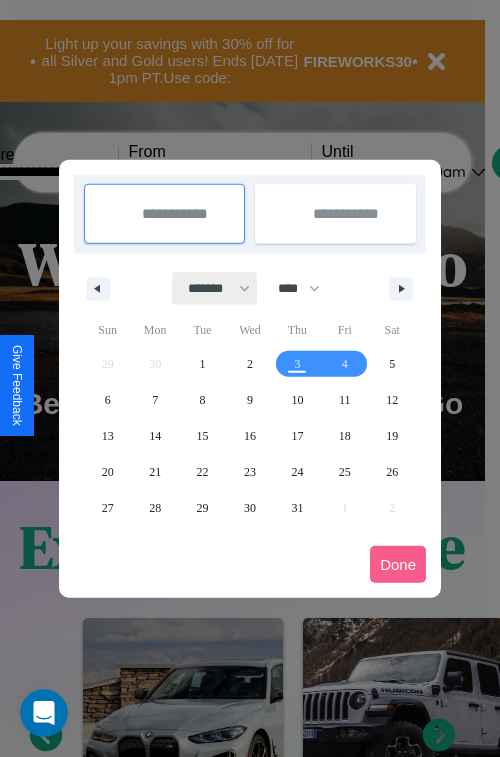 click on "******* ******** ***** ***** *** **** **** ****** ********* ******* ******** ********" at bounding box center [215, 288] 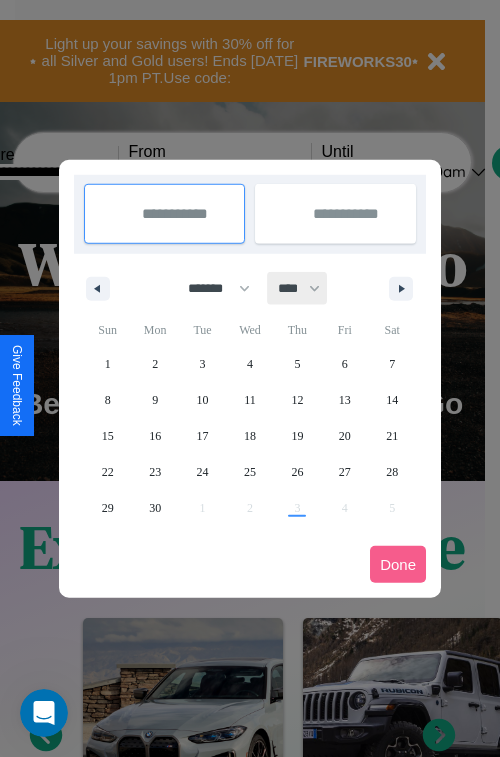 click on "**** **** **** **** **** **** **** **** **** **** **** **** **** **** **** **** **** **** **** **** **** **** **** **** **** **** **** **** **** **** **** **** **** **** **** **** **** **** **** **** **** **** **** **** **** **** **** **** **** **** **** **** **** **** **** **** **** **** **** **** **** **** **** **** **** **** **** **** **** **** **** **** **** **** **** **** **** **** **** **** **** **** **** **** **** **** **** **** **** **** **** **** **** **** **** **** **** **** **** **** **** **** **** **** **** **** **** **** **** **** **** **** **** **** **** **** **** **** **** **** ****" at bounding box center [298, 288] 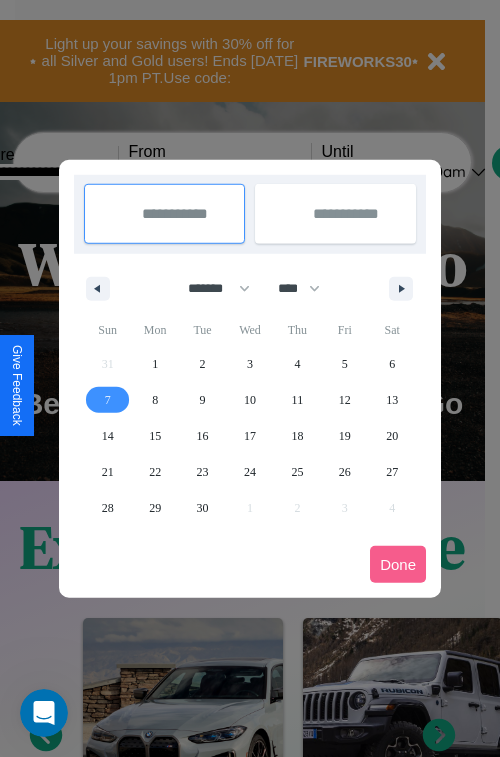 click on "7" at bounding box center (108, 400) 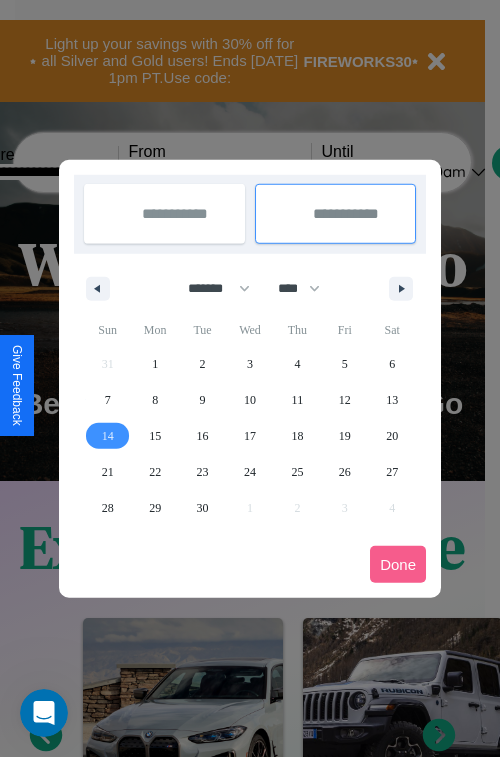 click on "14" at bounding box center (108, 436) 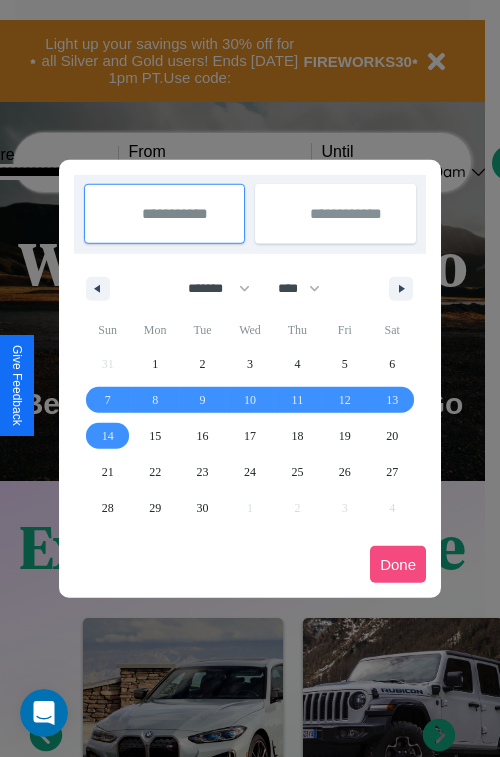 click on "Done" at bounding box center (398, 564) 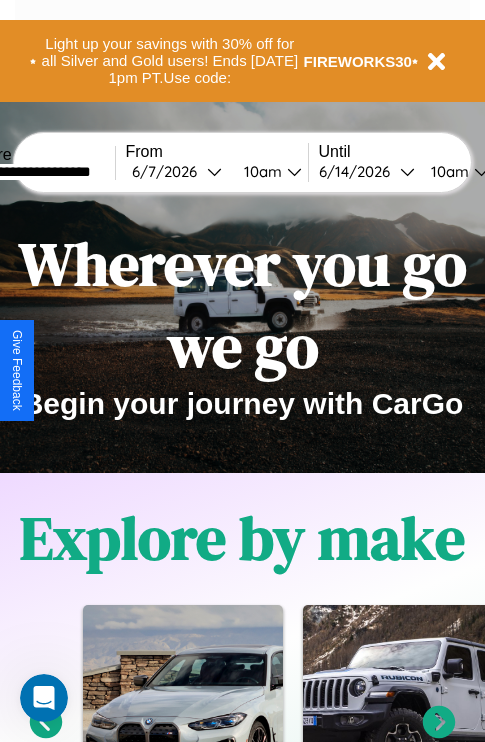 scroll, scrollTop: 0, scrollLeft: 71, axis: horizontal 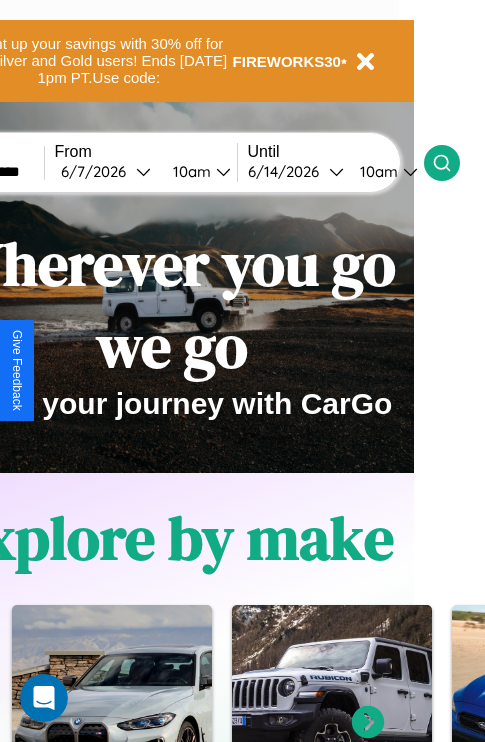 click 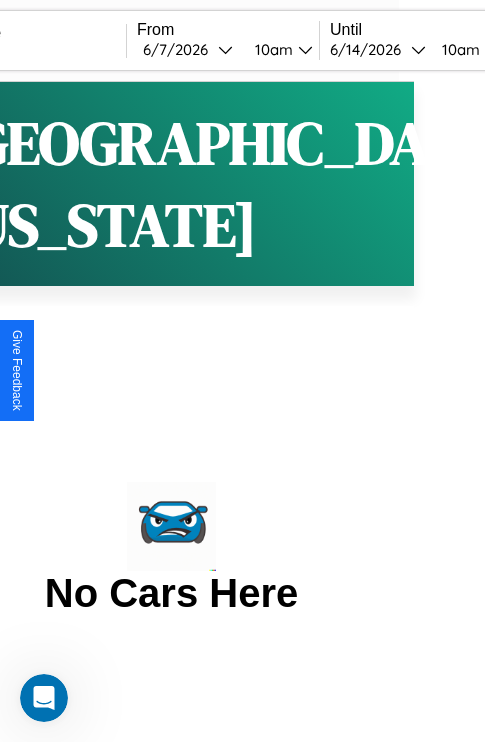 scroll, scrollTop: 0, scrollLeft: 0, axis: both 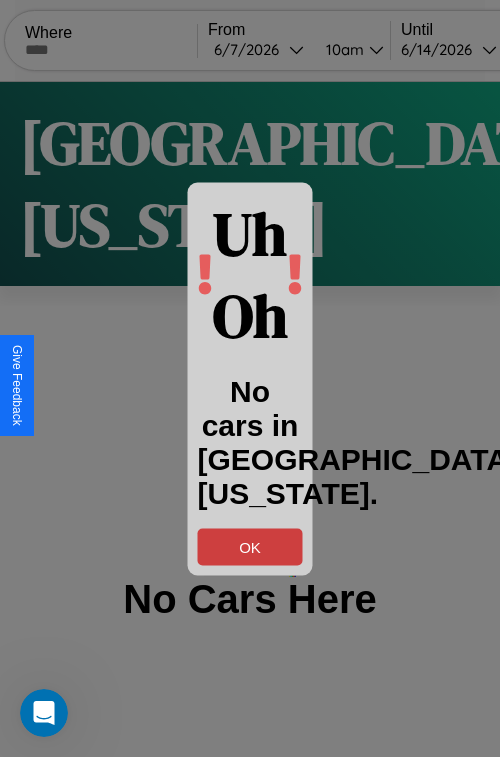 click on "OK" at bounding box center [250, 546] 